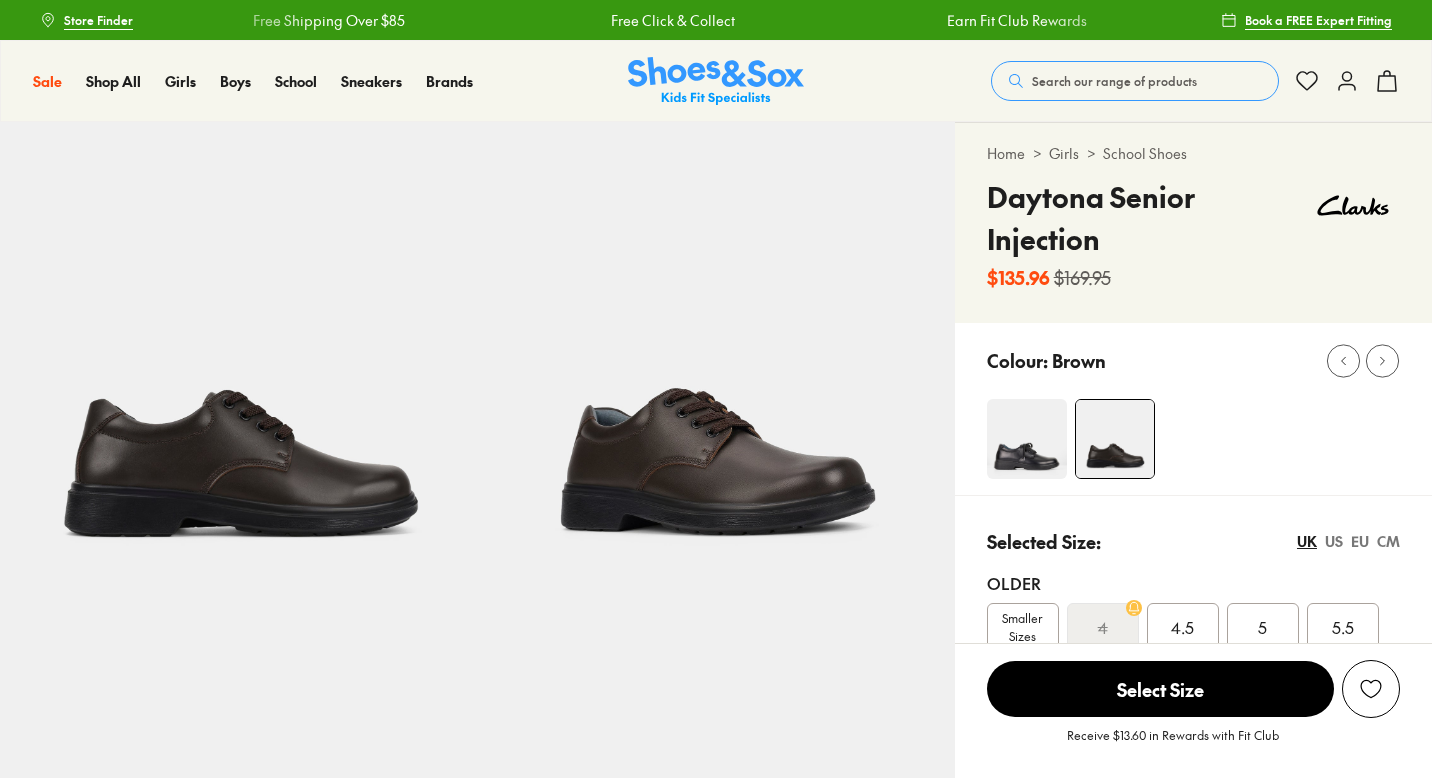 scroll, scrollTop: 0, scrollLeft: 0, axis: both 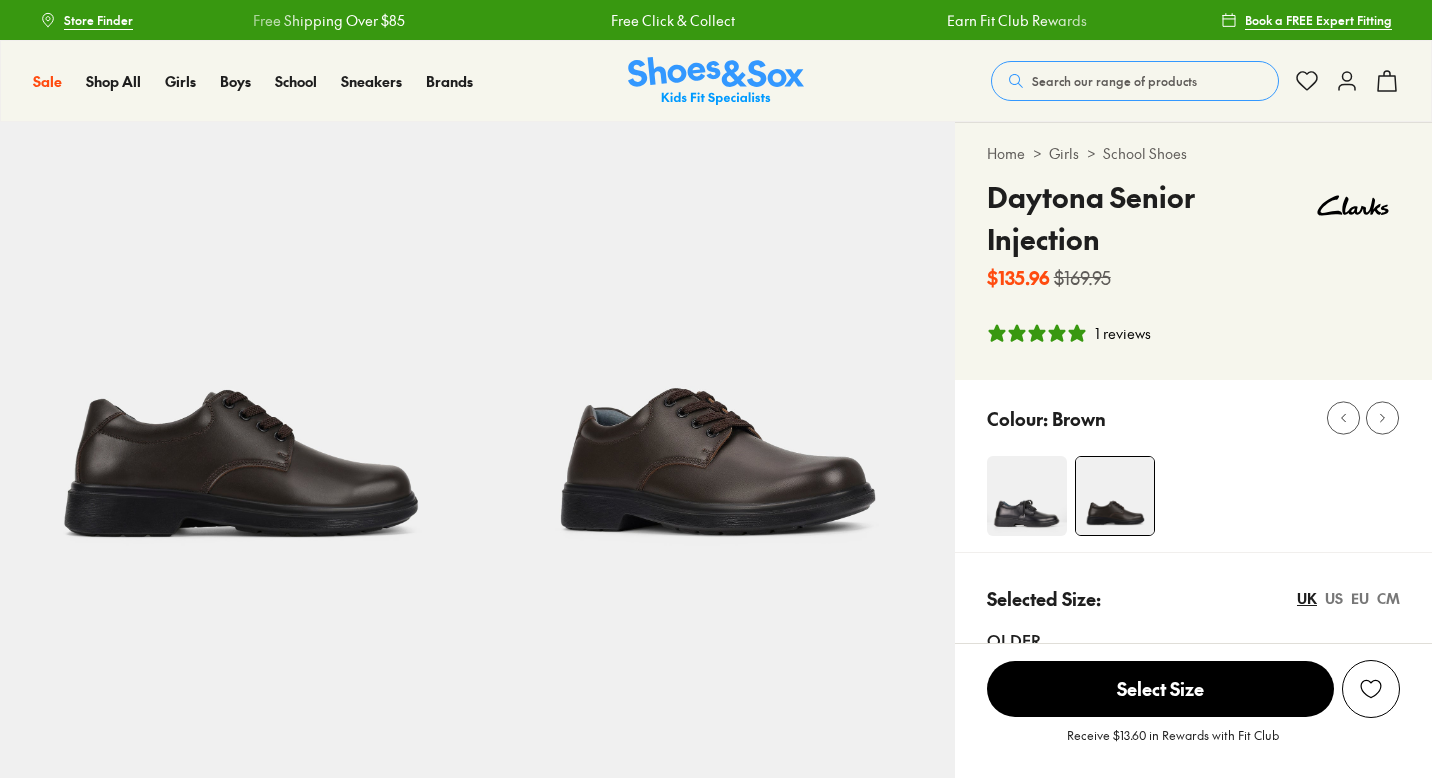 select on "*" 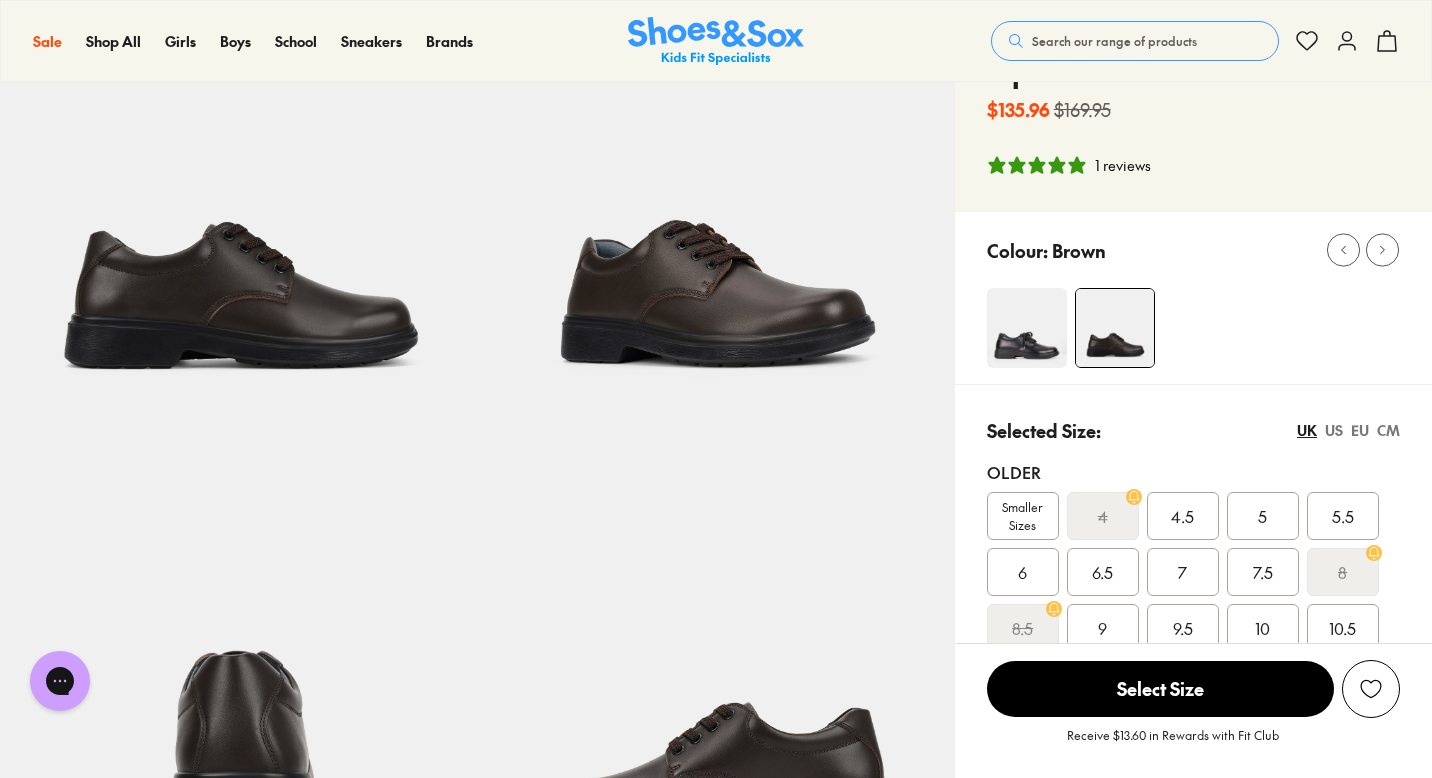 scroll, scrollTop: 0, scrollLeft: 0, axis: both 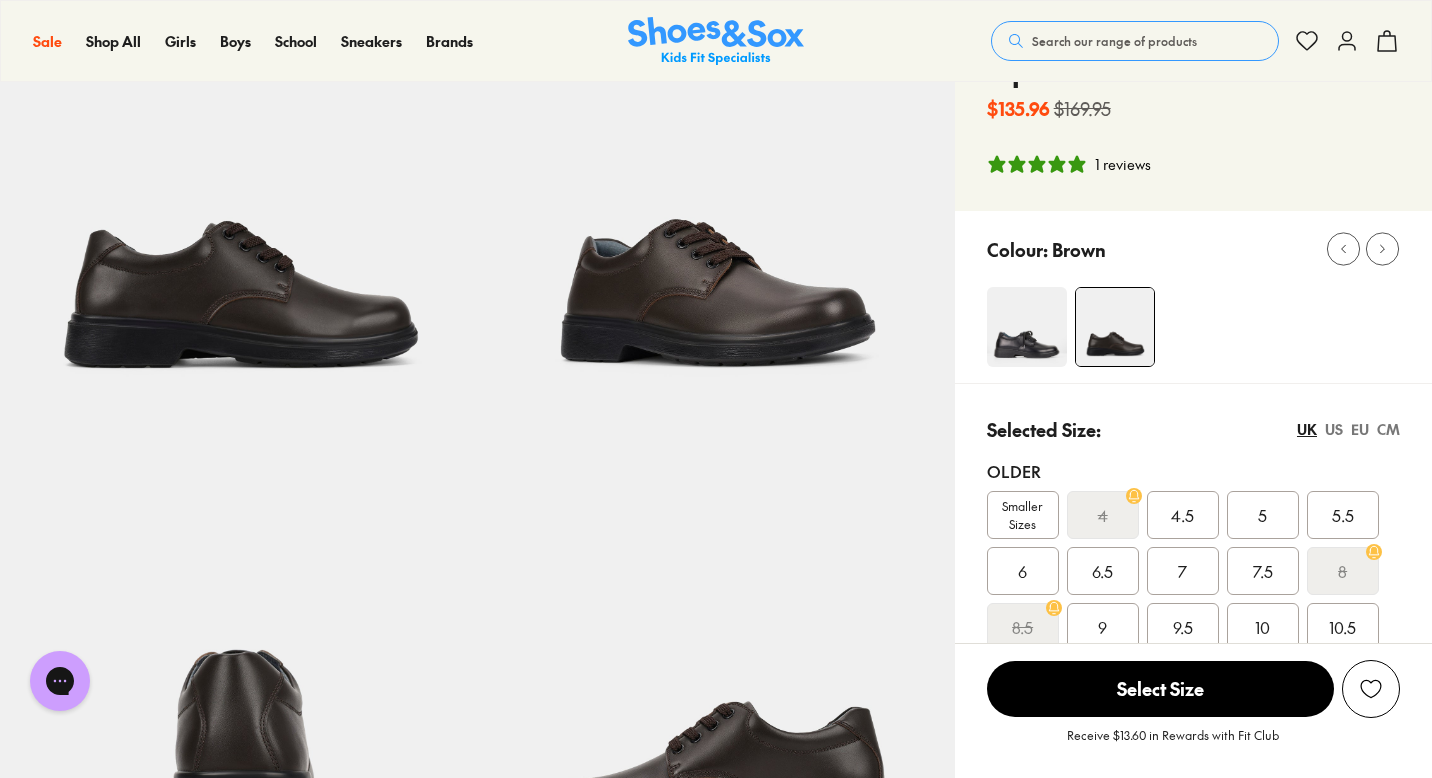 click on "6.5" at bounding box center (1102, 571) 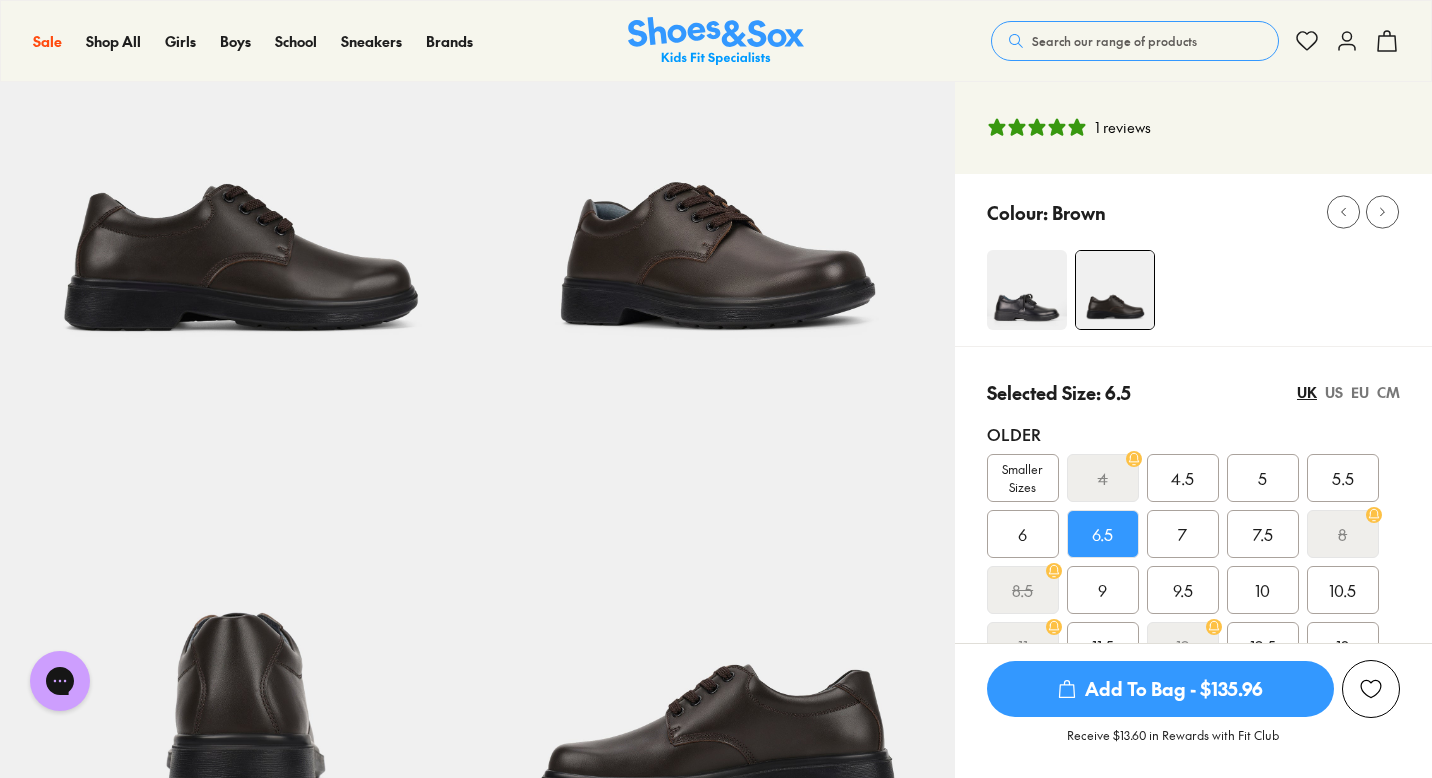 scroll, scrollTop: 181, scrollLeft: 0, axis: vertical 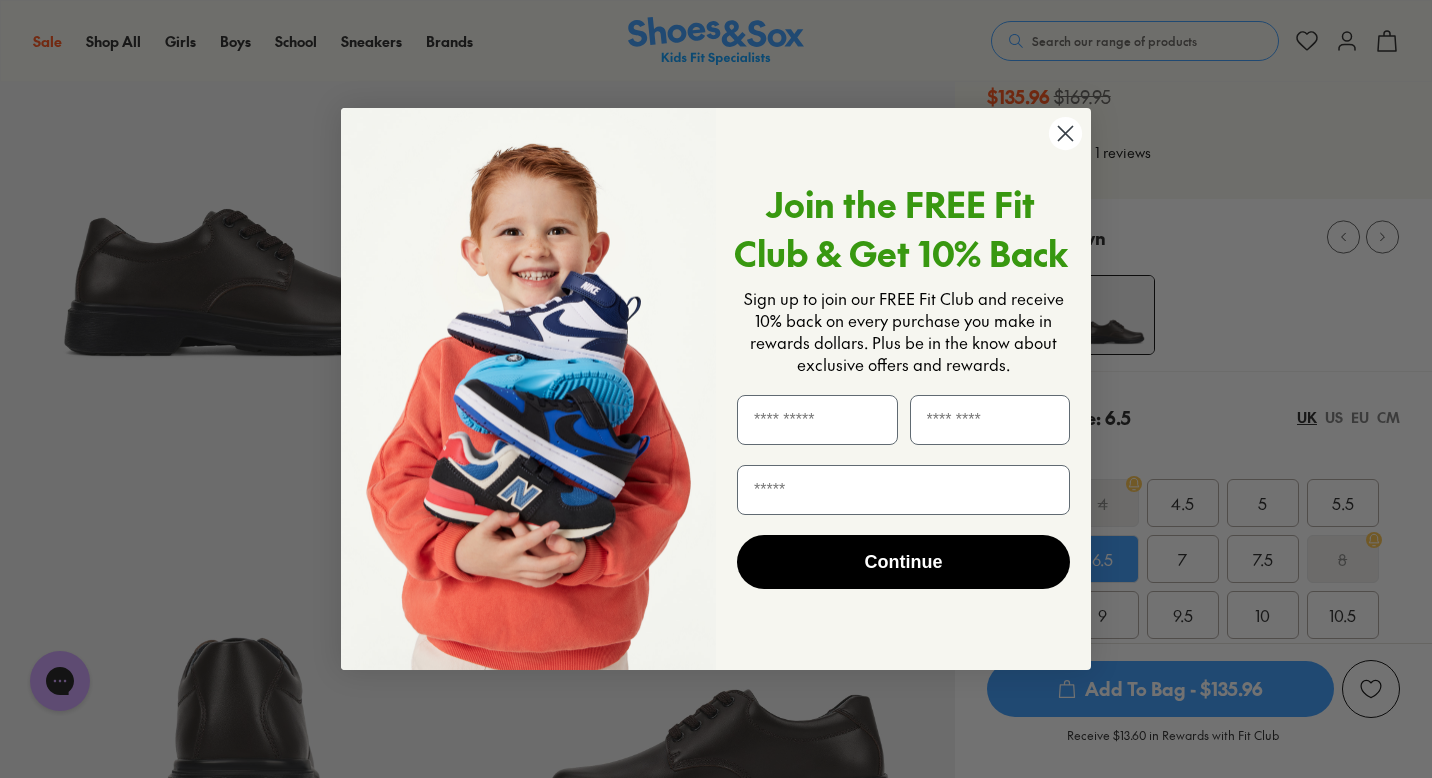 click on "Close dialog Join the FREE Fit Club & Get 10% Back Sign up to join our FREE Fit Club and receive 10% back on every purchase you make in rewards dollars. Plus be in the know about exclusive offers and rewards. Continue ******" at bounding box center (716, 389) 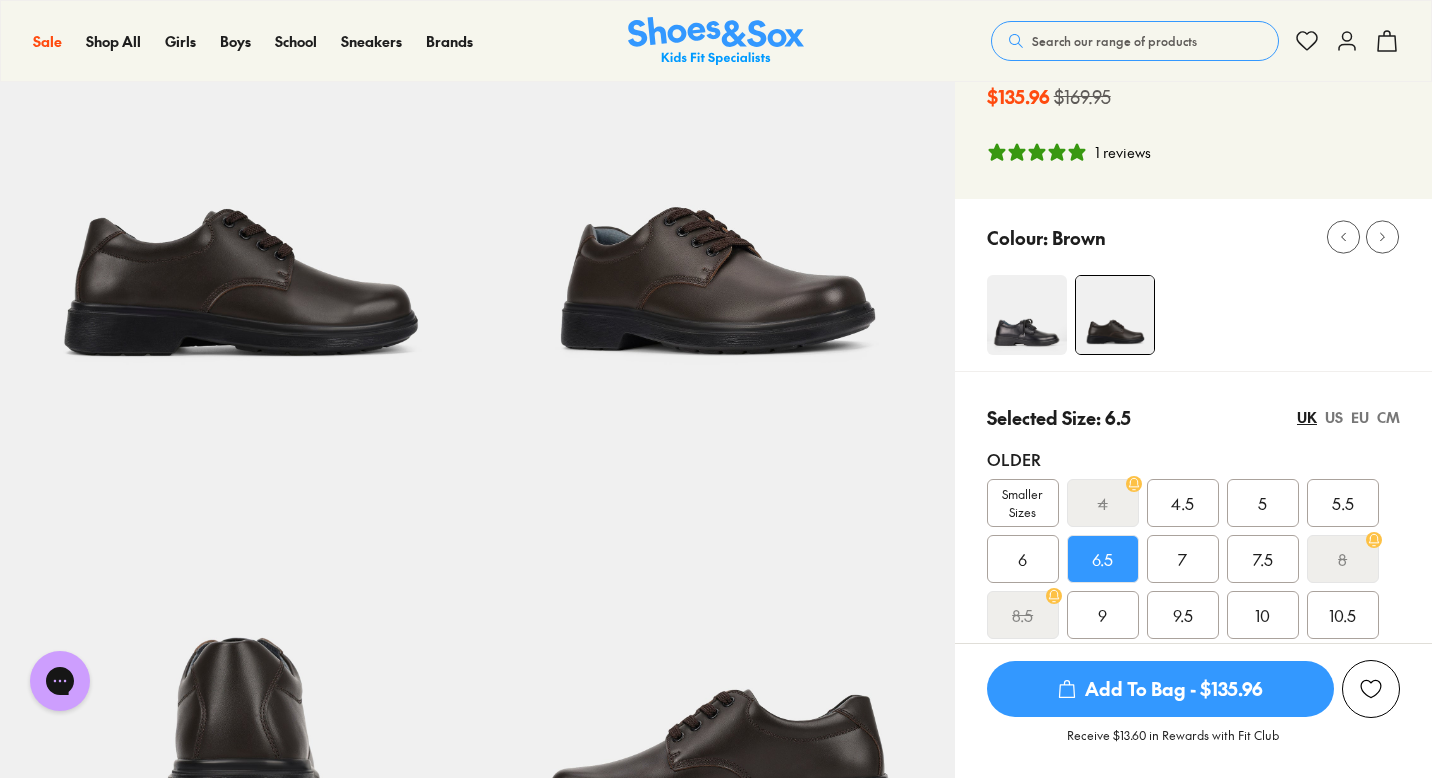 click on "Add To Bag - $135.96" at bounding box center (1160, 689) 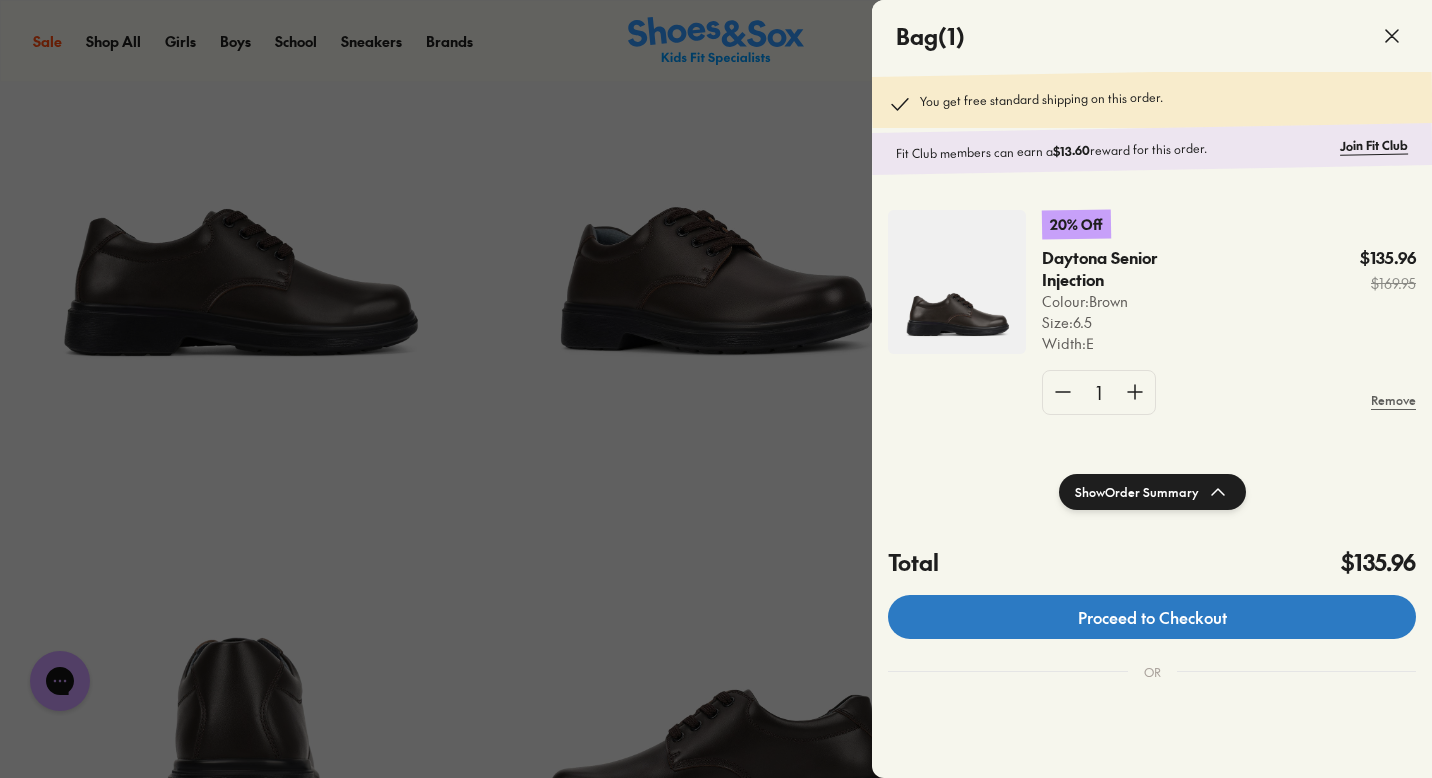 click on "Proceed to Checkout" 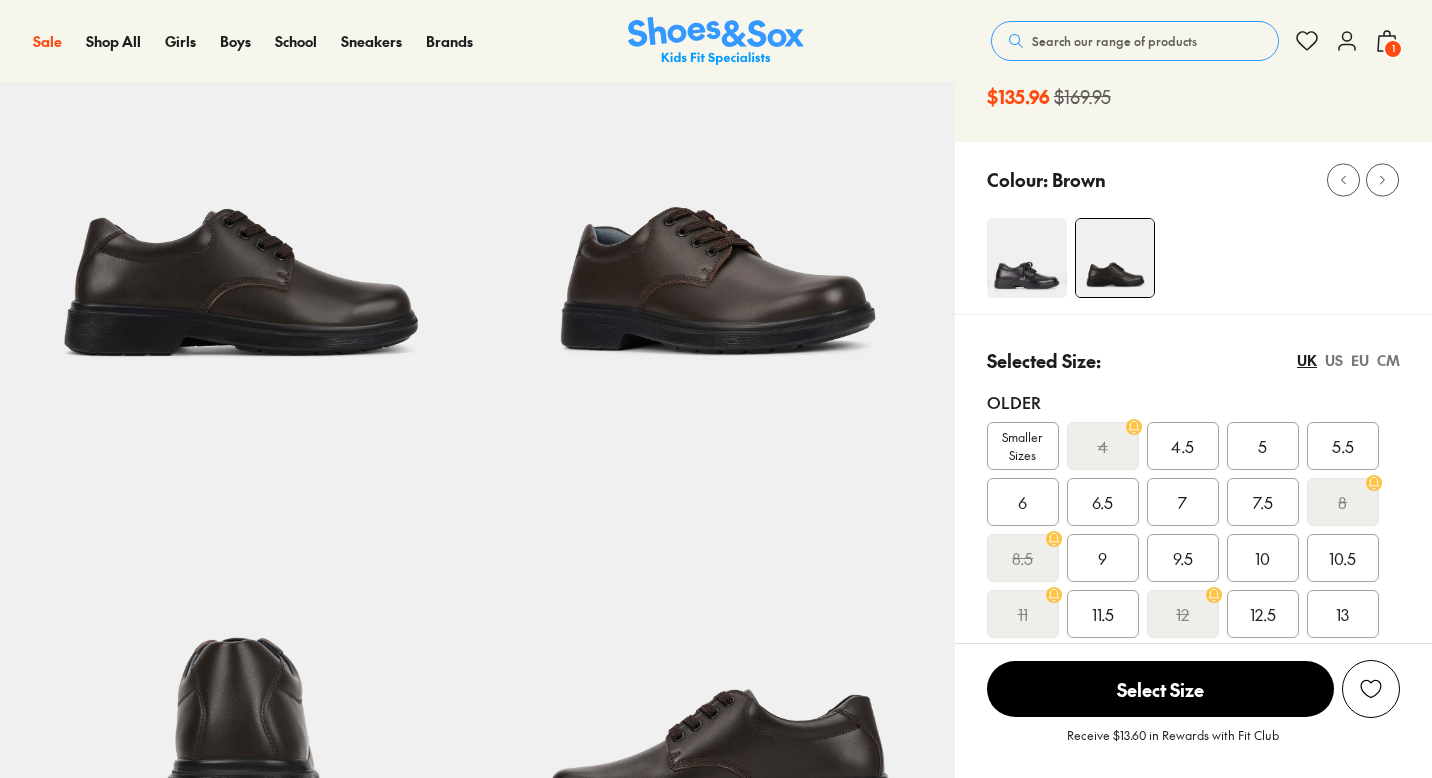 select on "*" 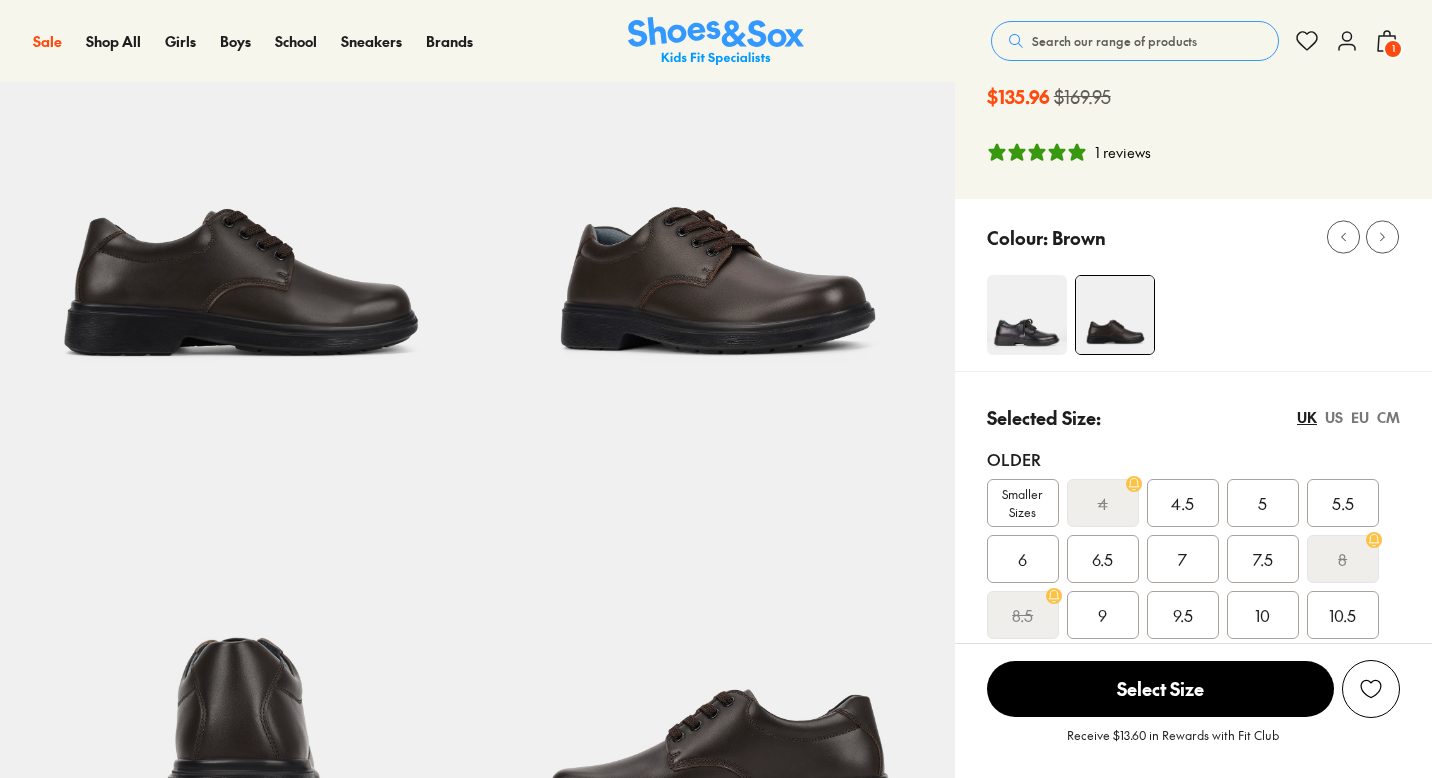 scroll, scrollTop: 181, scrollLeft: 0, axis: vertical 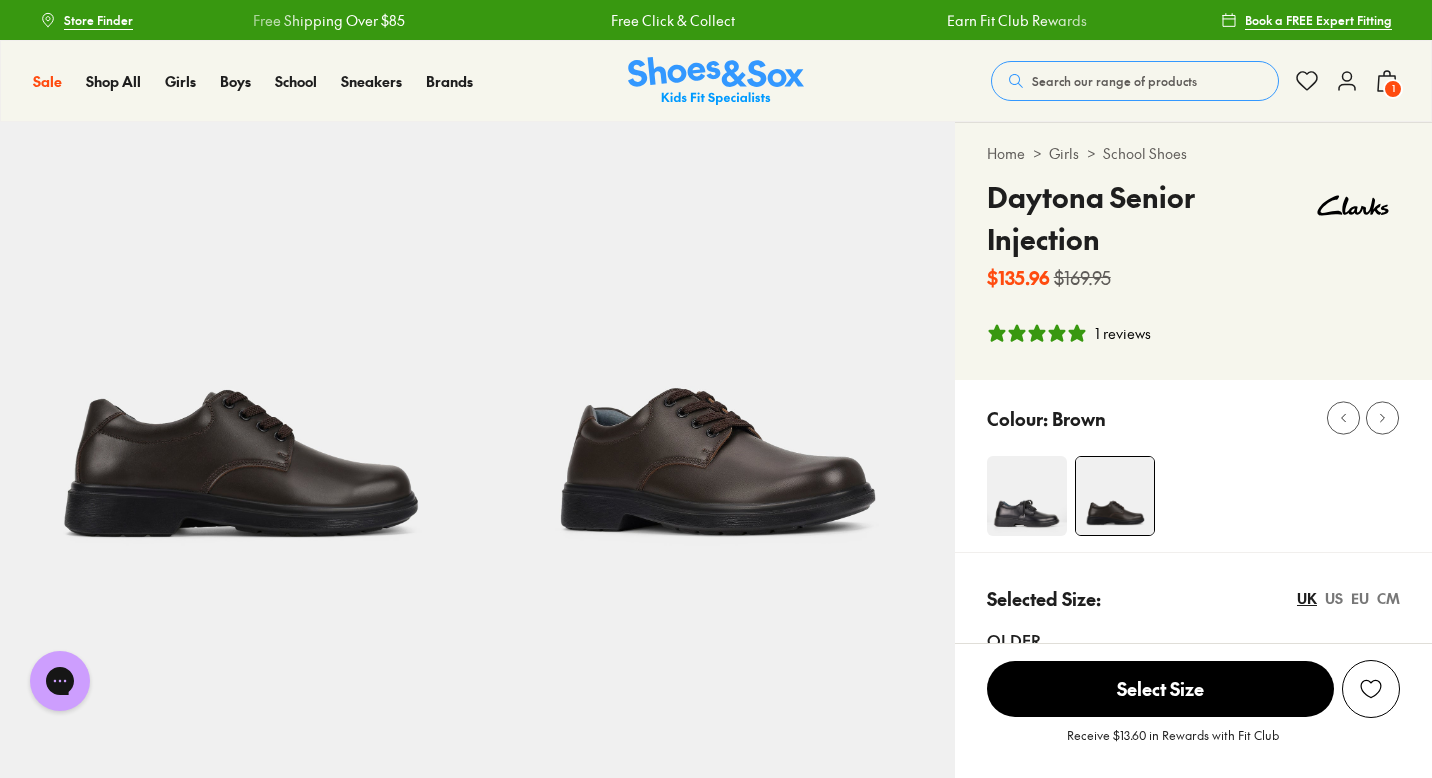 click on "1" at bounding box center (1393, 89) 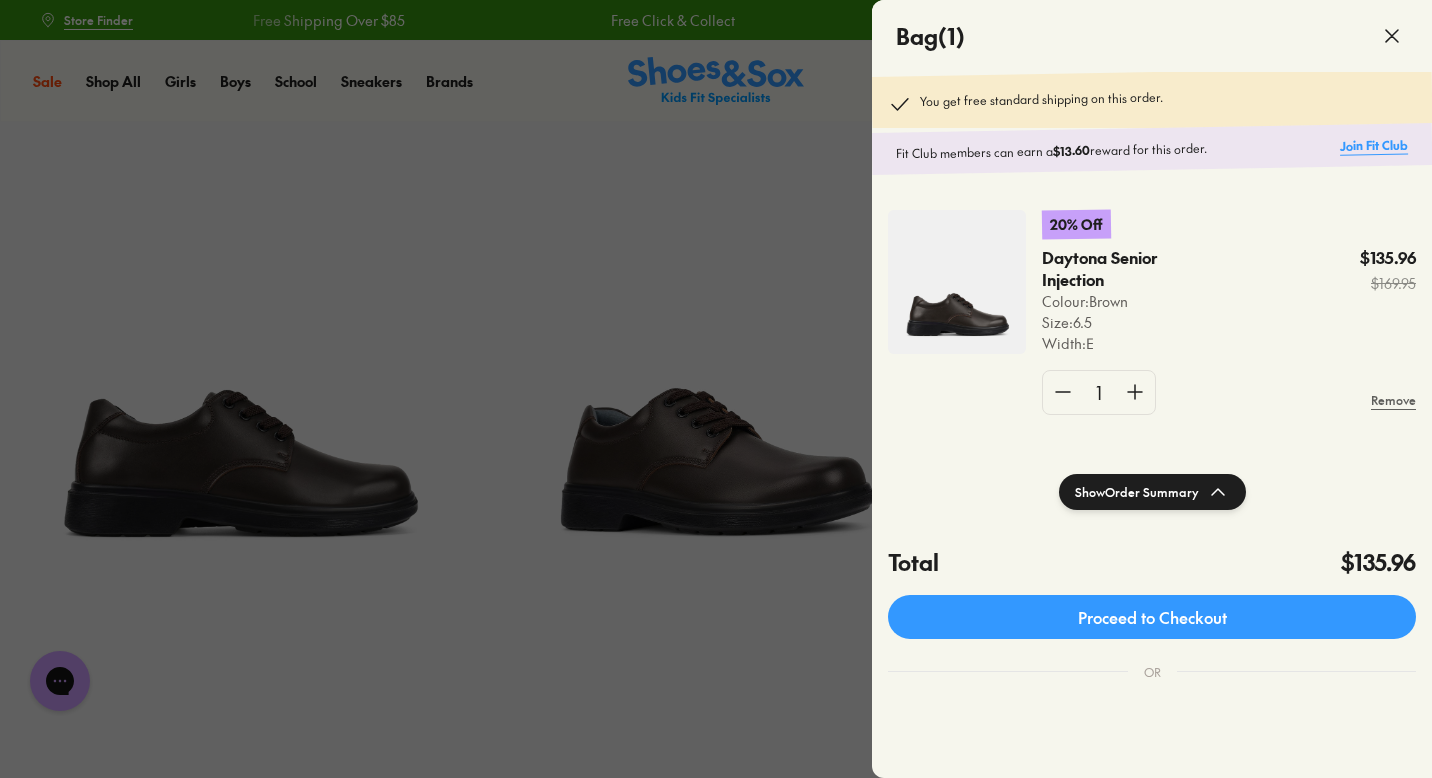 click on "Join Fit Club" 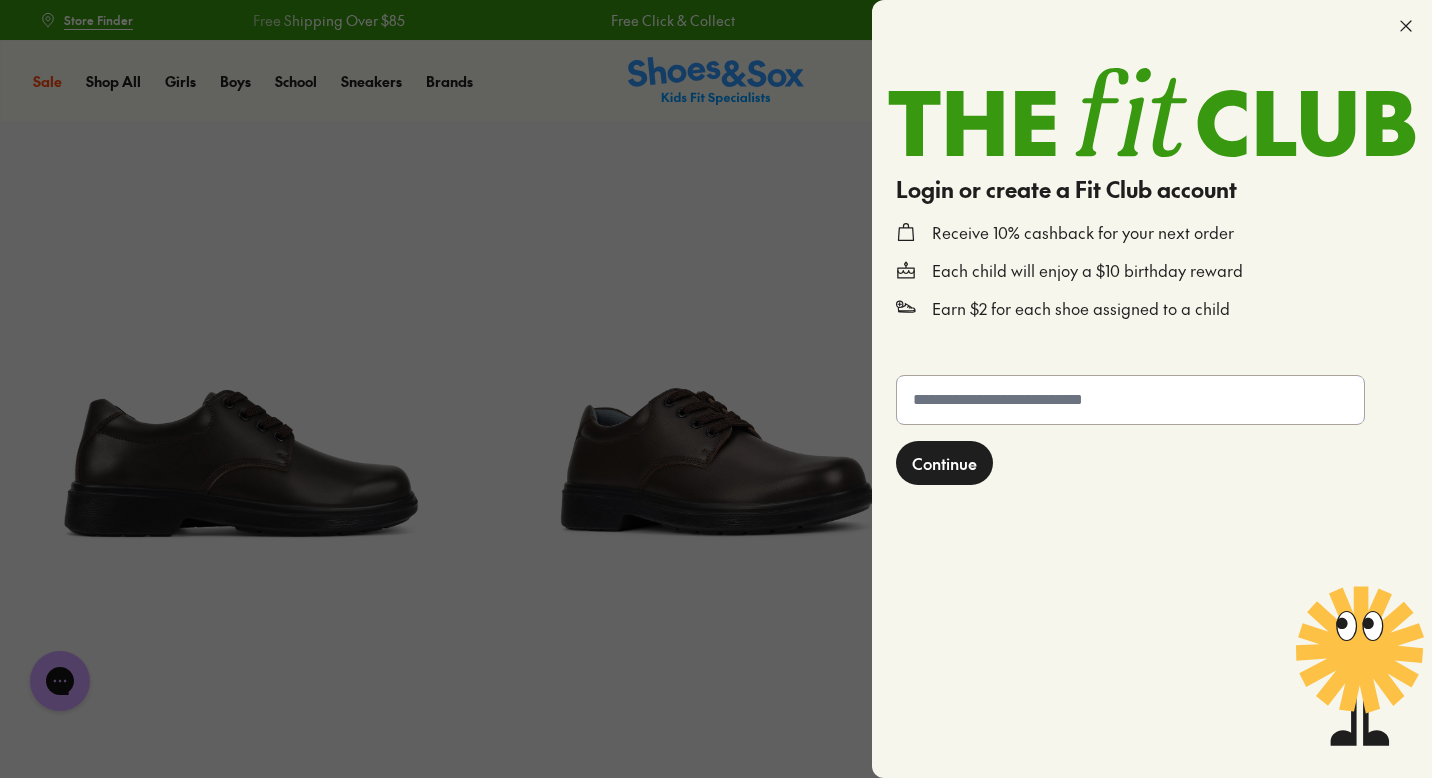 click 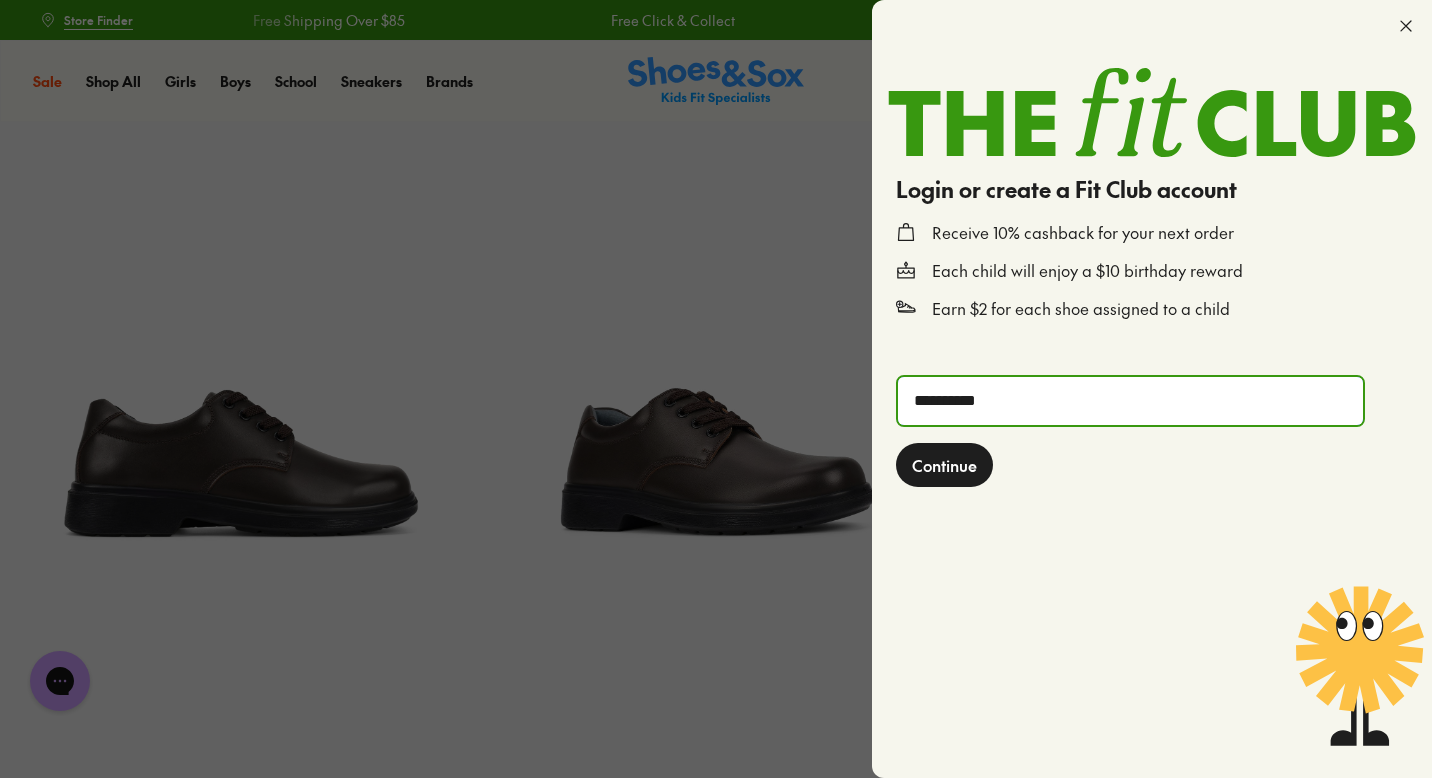 type on "**********" 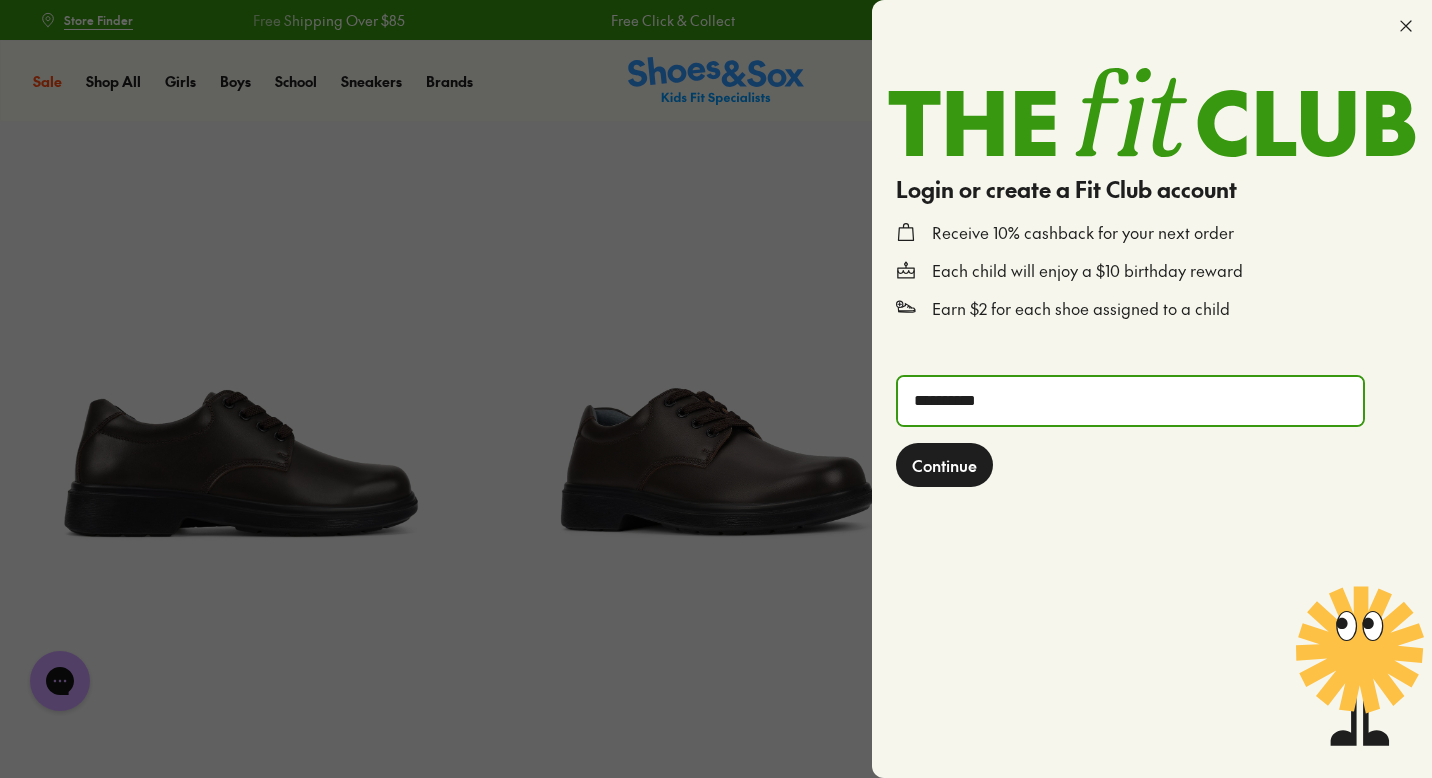 click on "Continue" 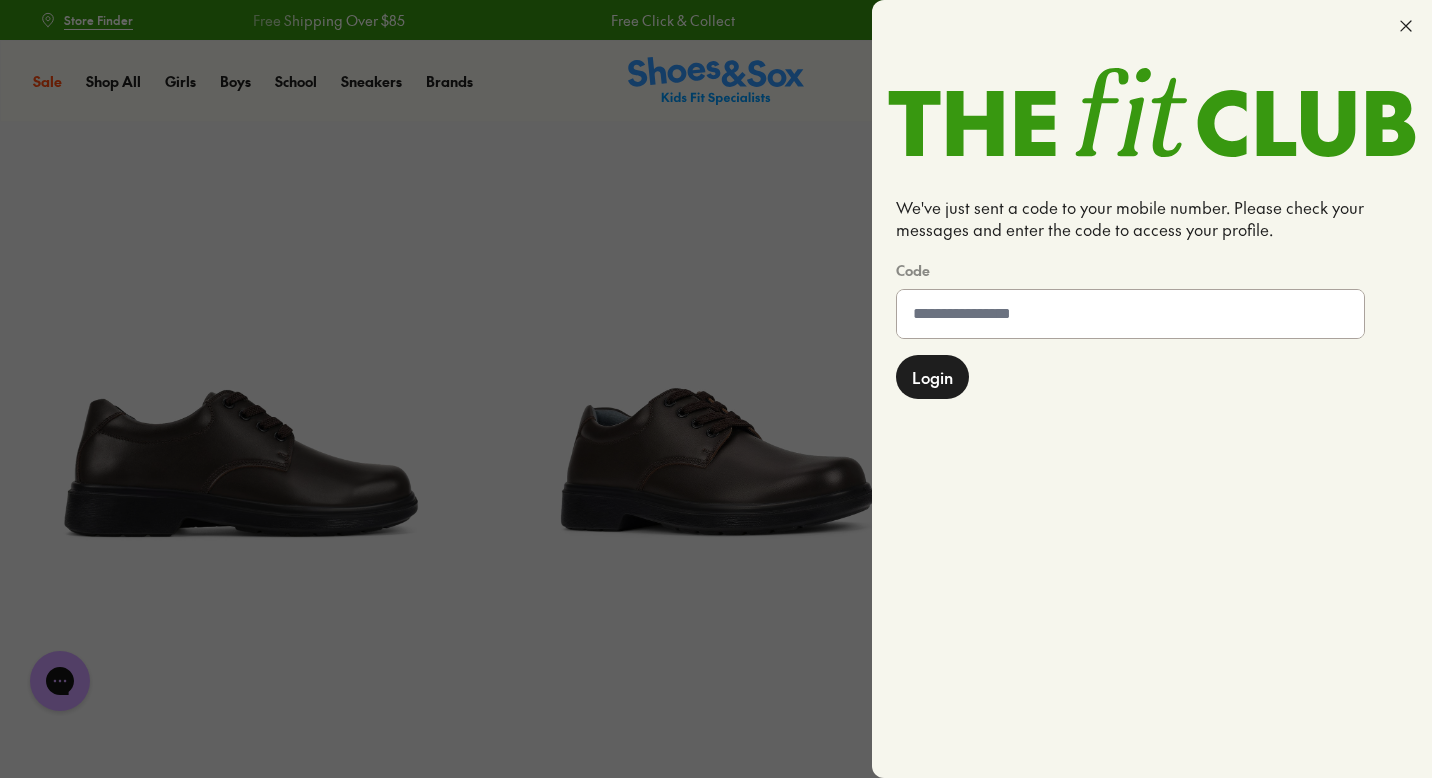 click 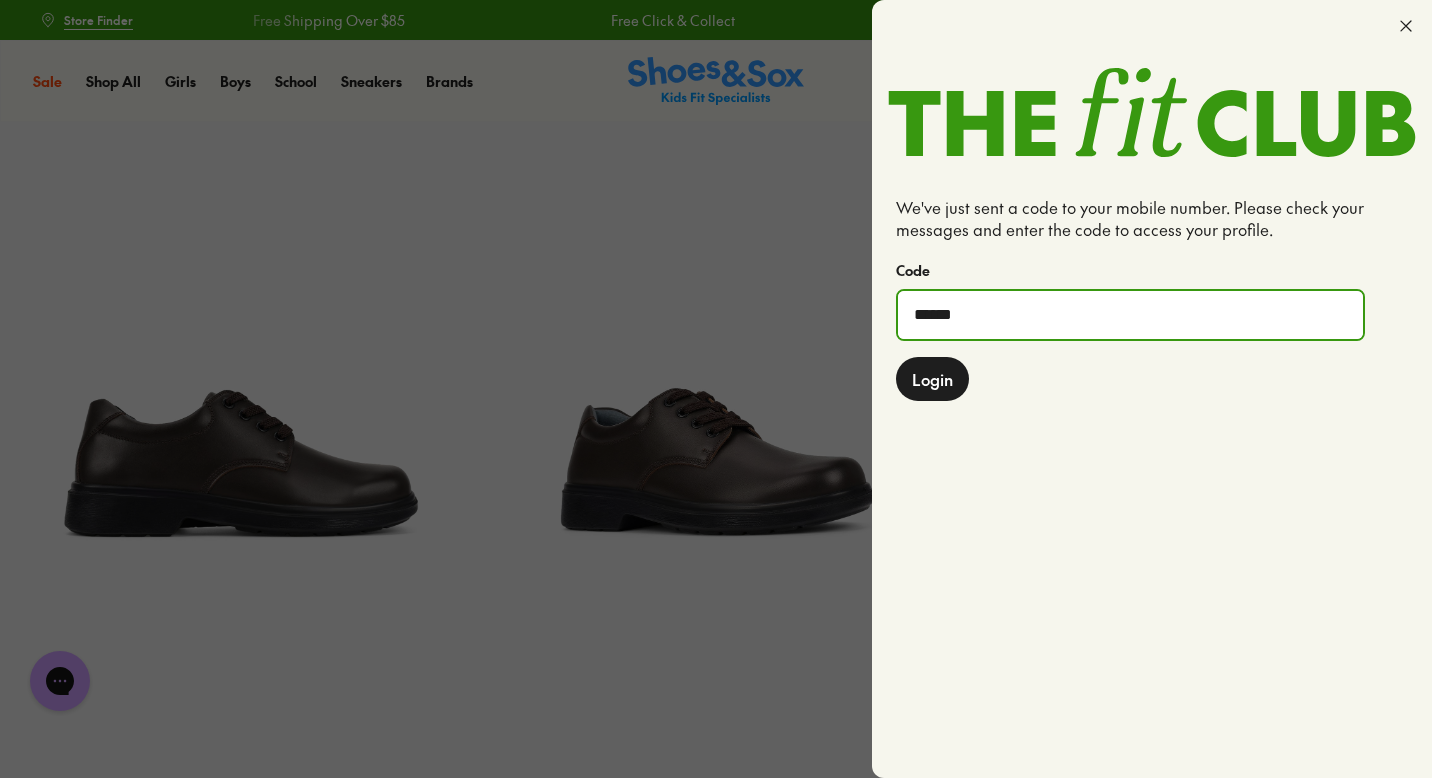 type on "******" 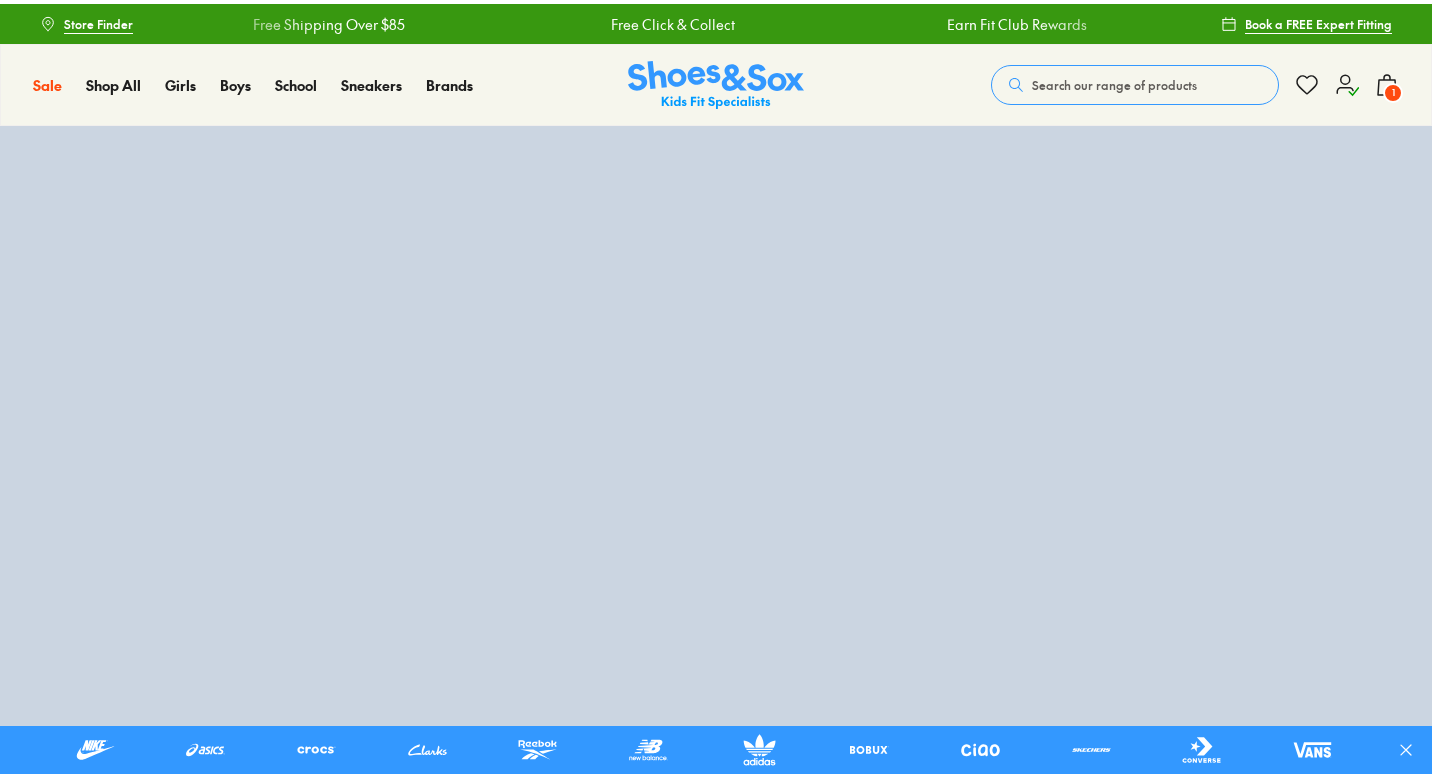 scroll, scrollTop: 0, scrollLeft: 0, axis: both 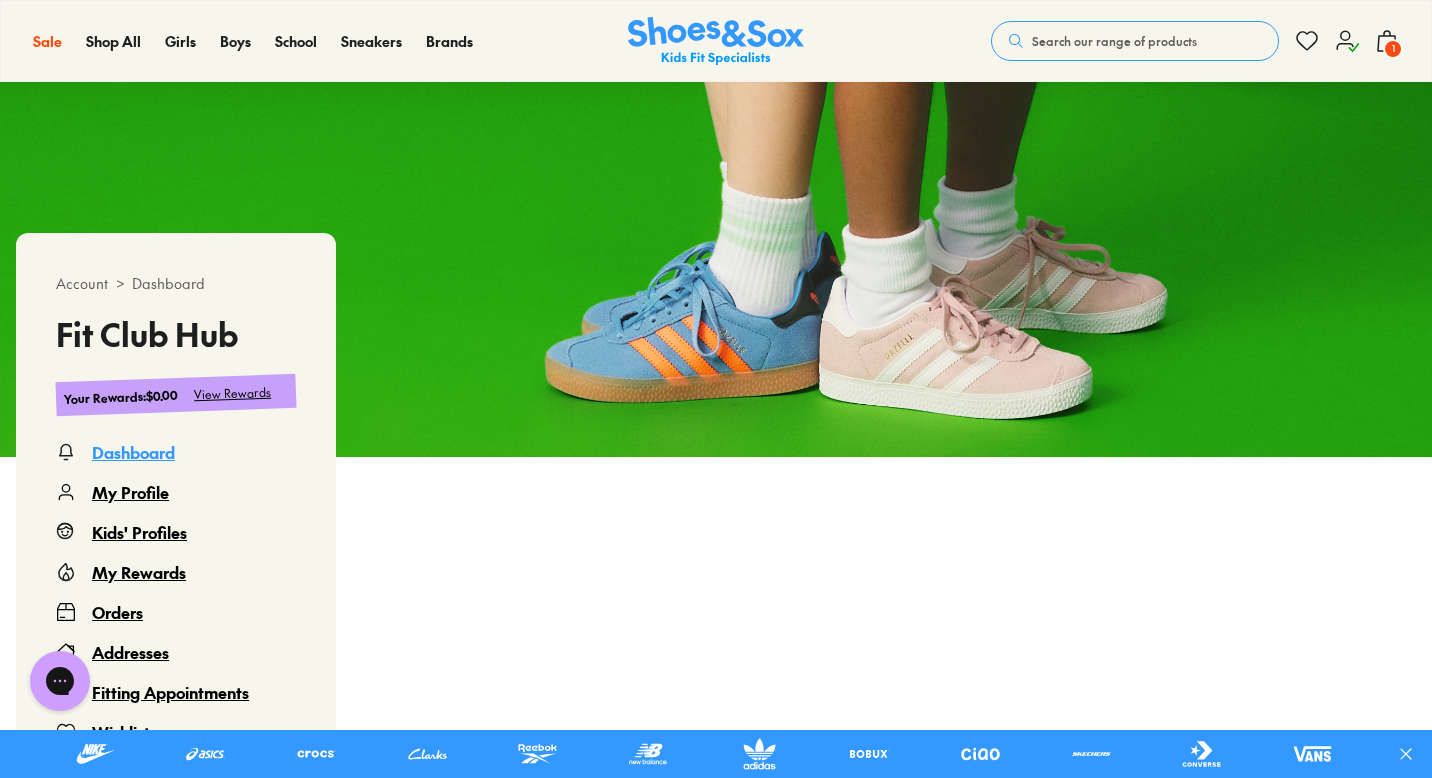 click on "View Rewards" at bounding box center [233, 393] 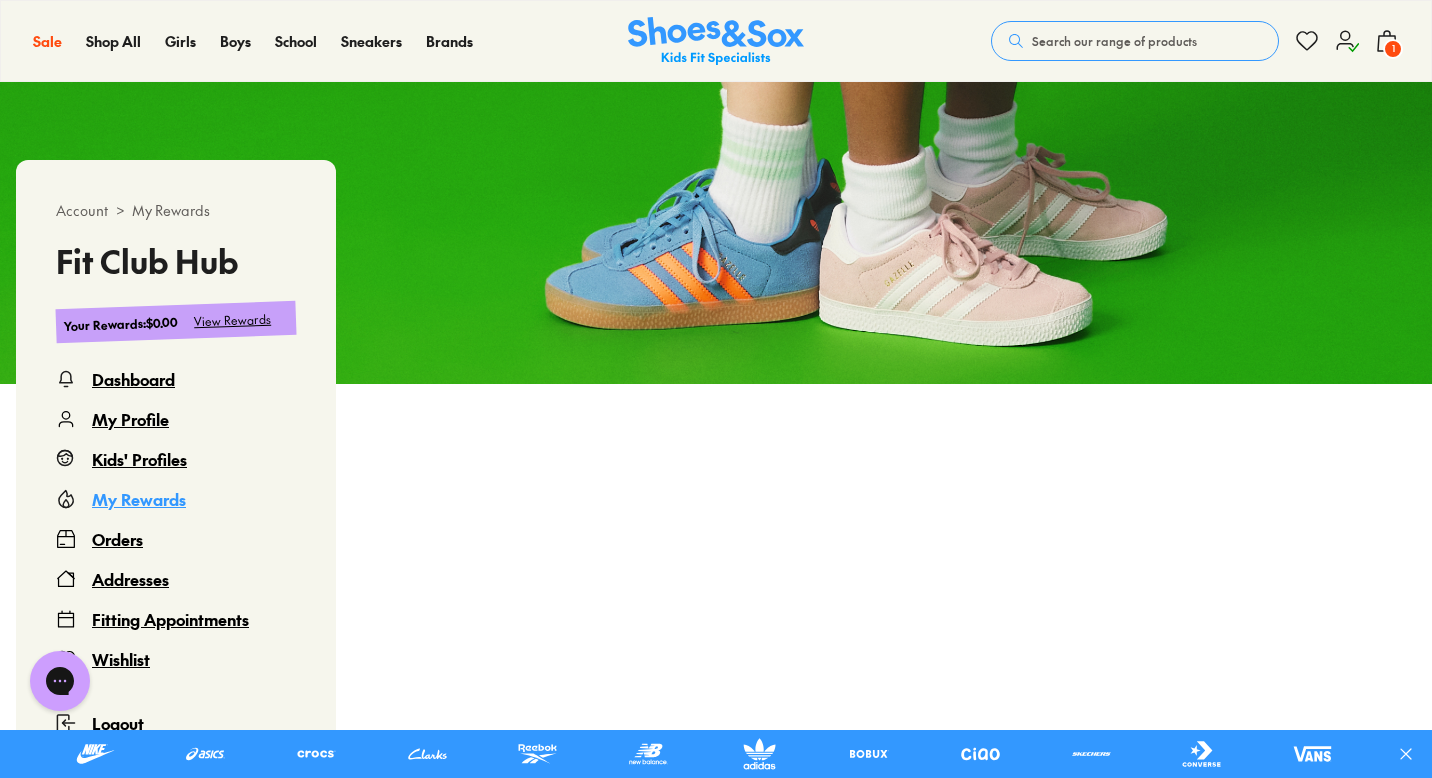click 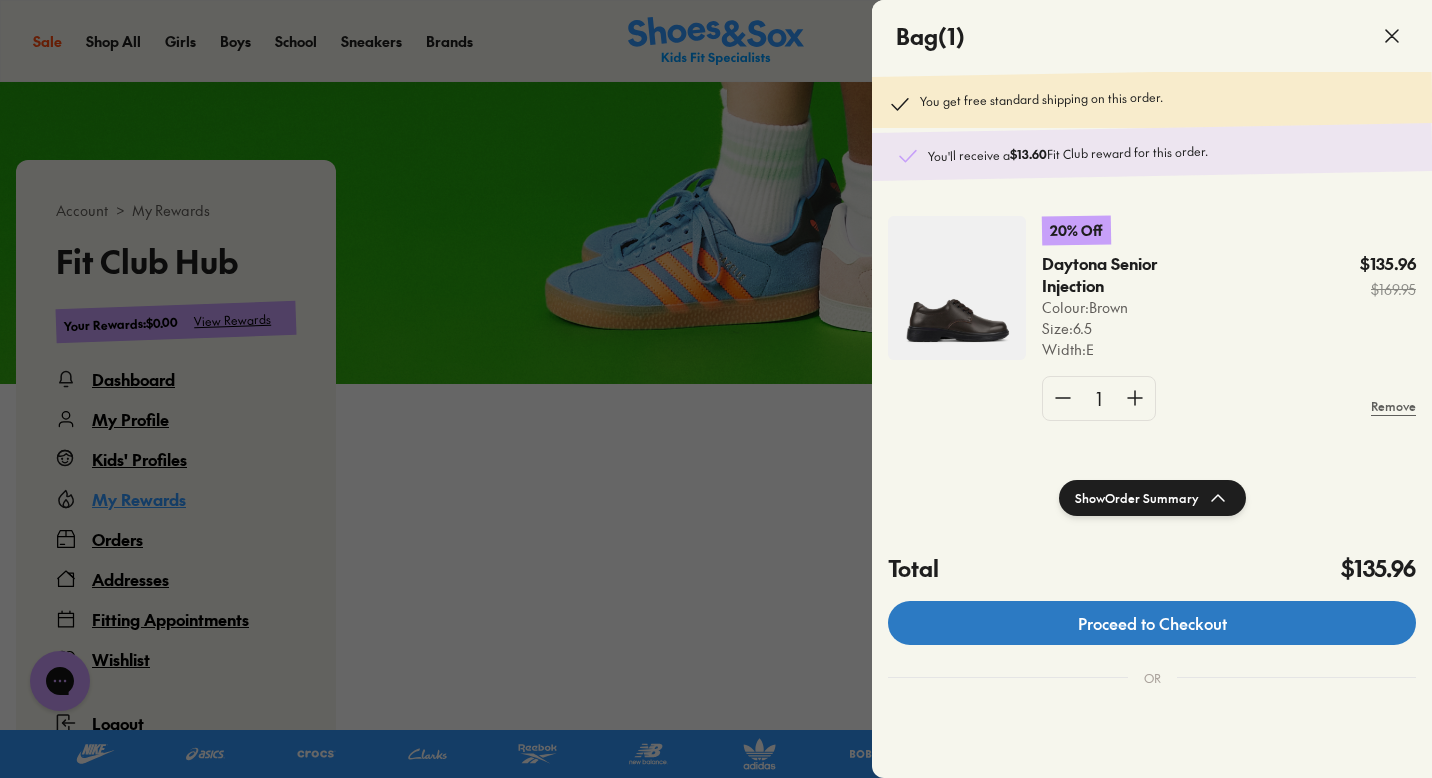 click on "Proceed to Checkout" 